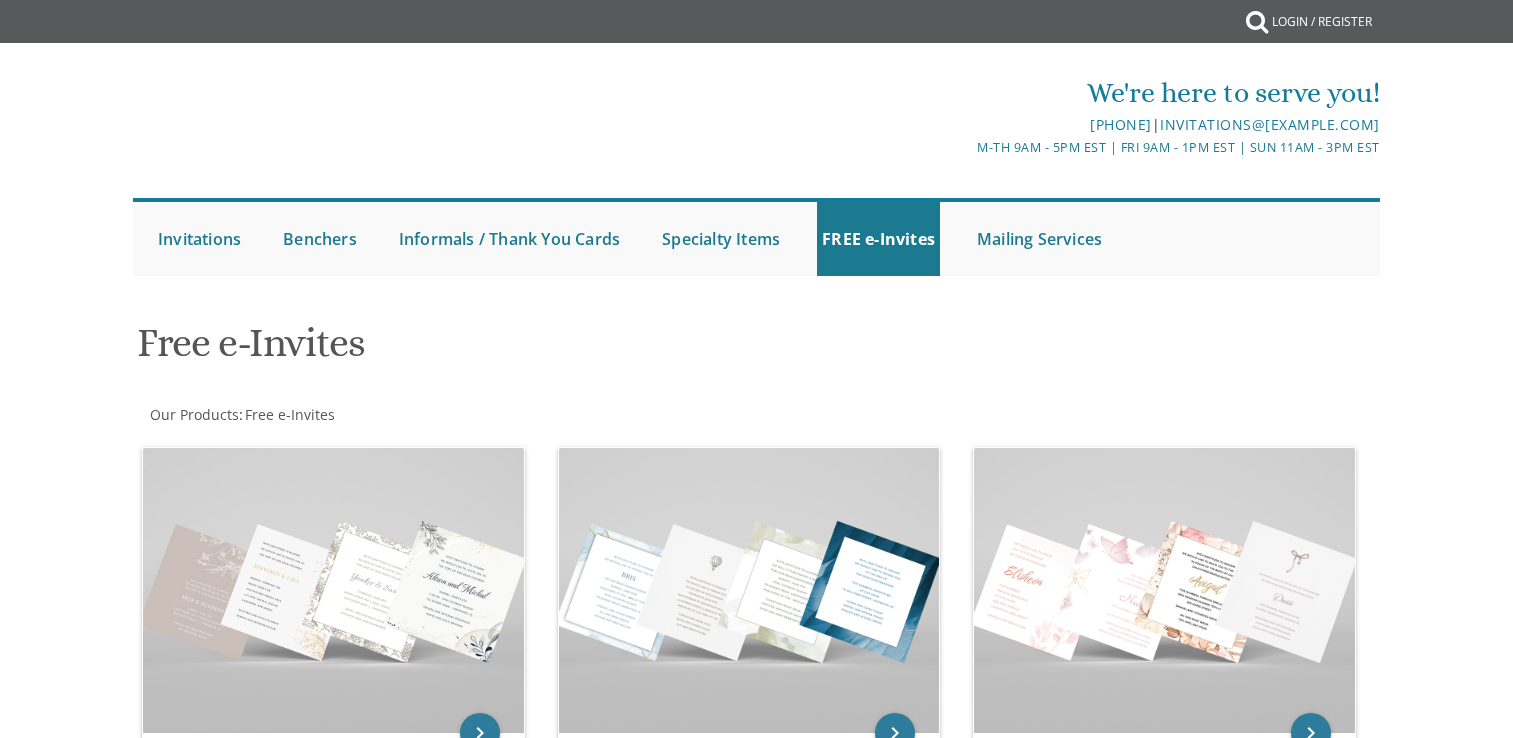 scroll, scrollTop: 0, scrollLeft: 0, axis: both 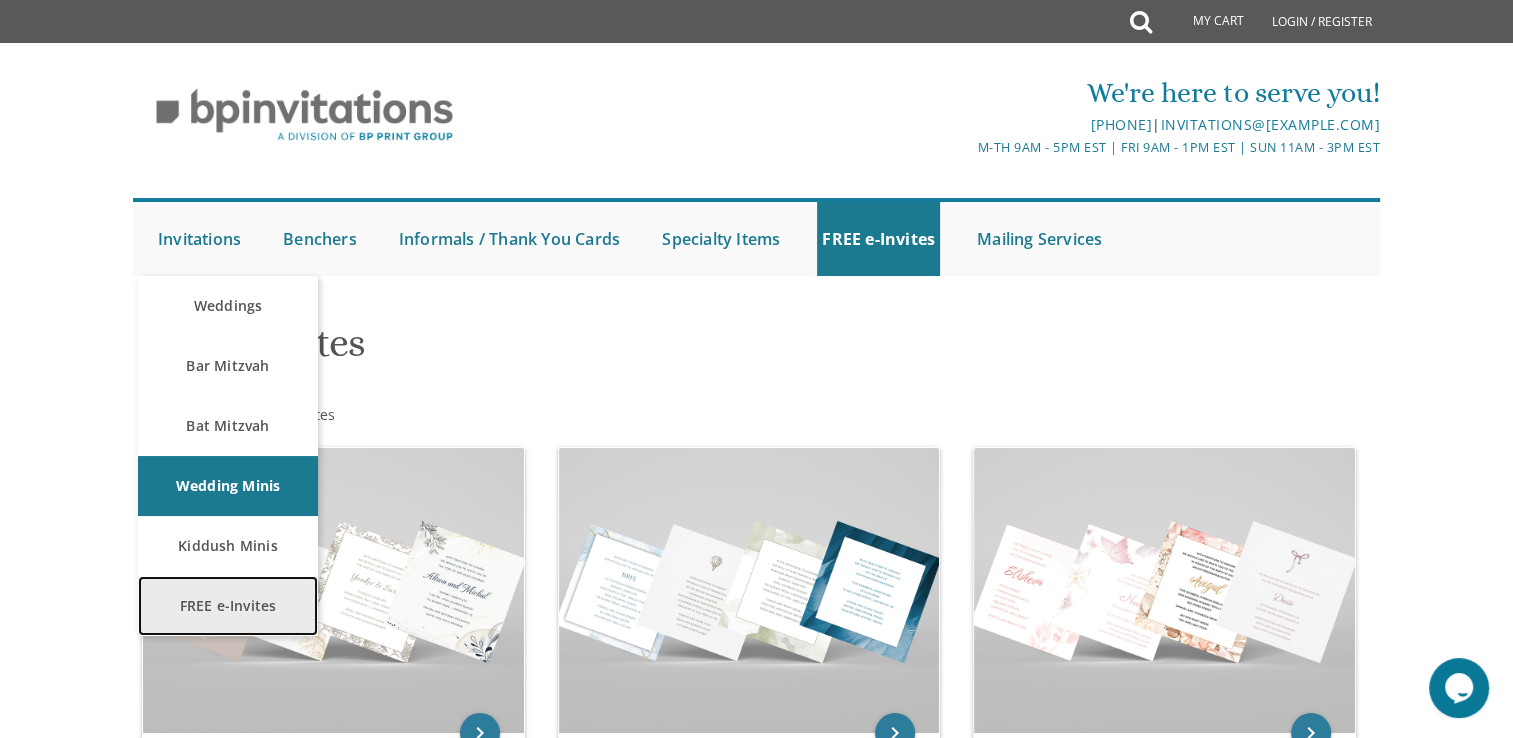 click on "FREE e-Invites" at bounding box center [228, 606] 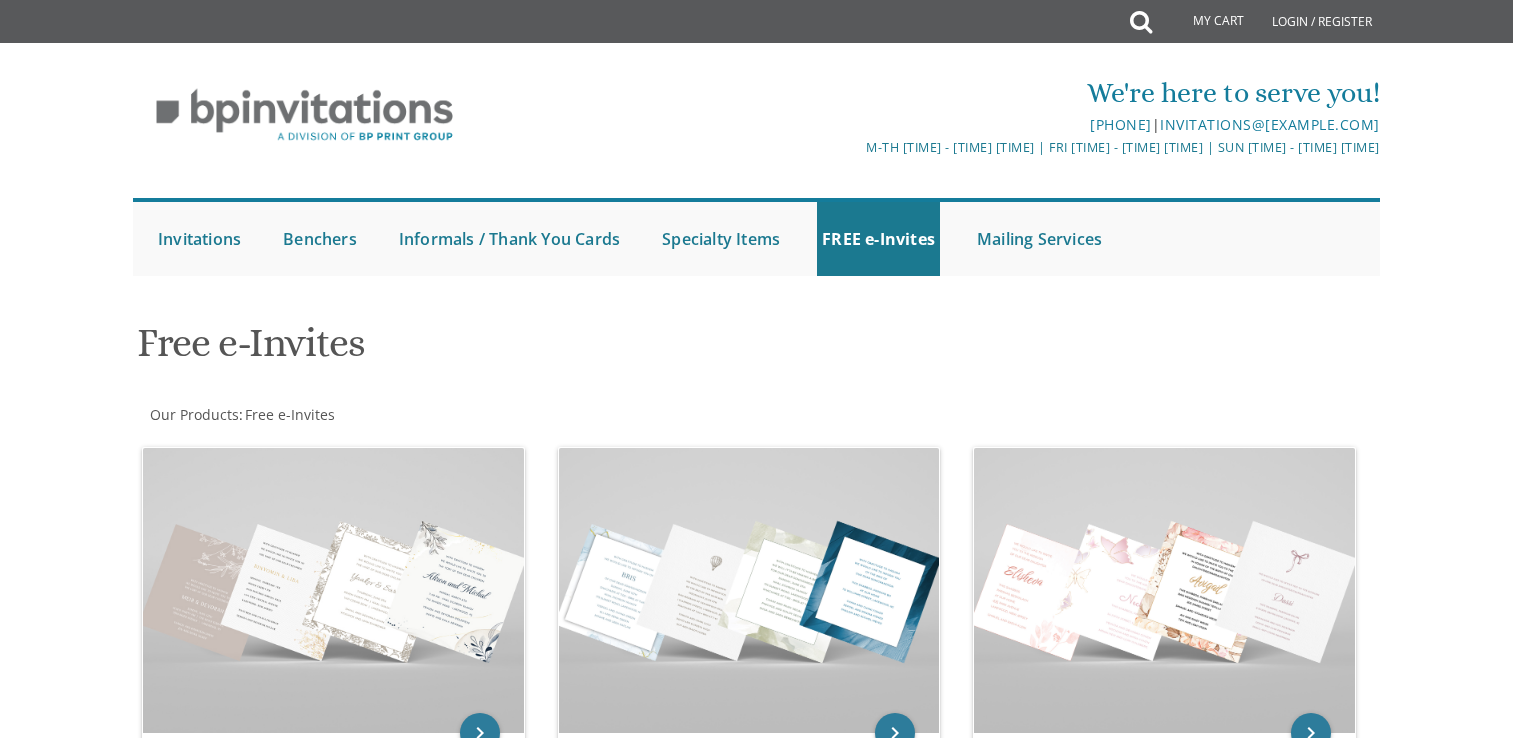 scroll, scrollTop: 0, scrollLeft: 0, axis: both 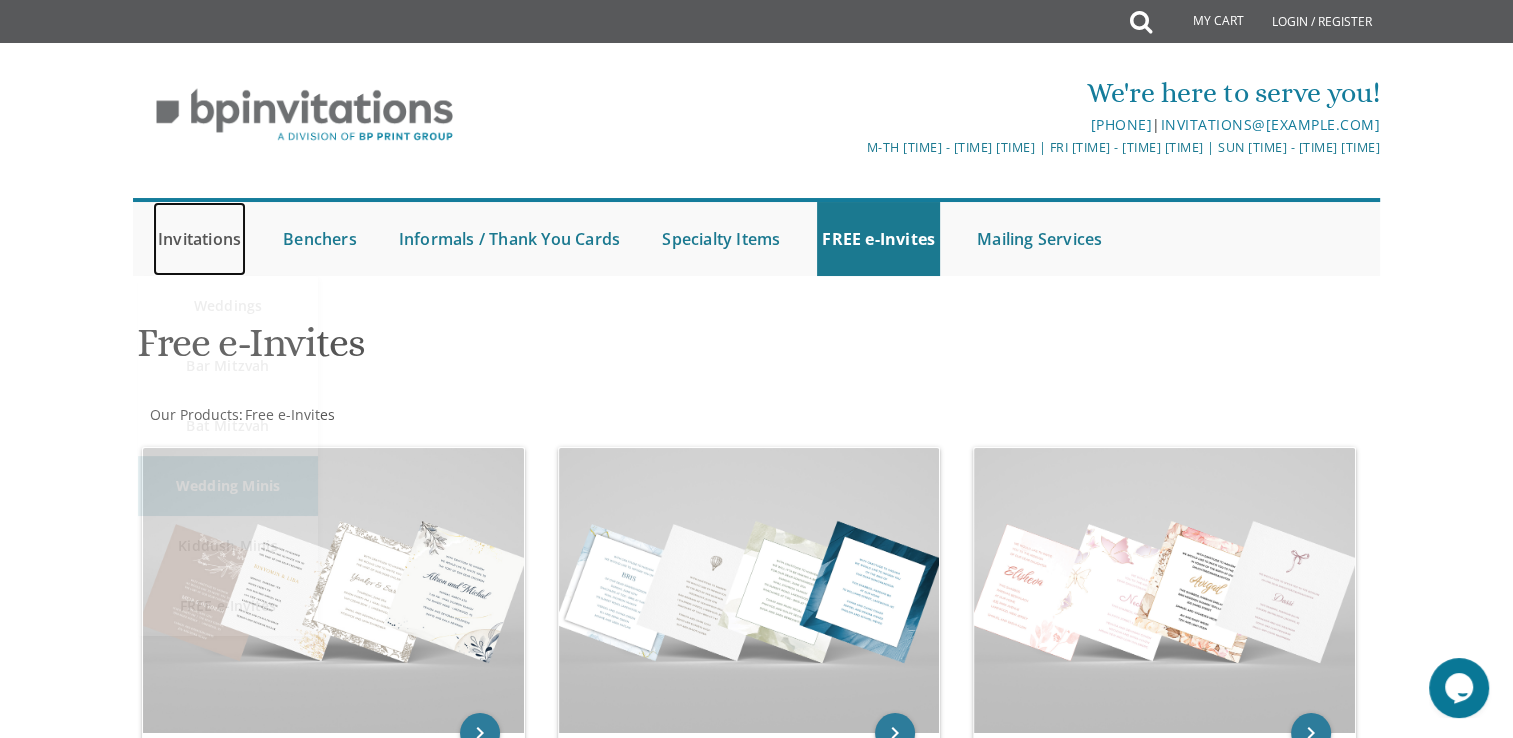 click on "Invitations" at bounding box center (199, 239) 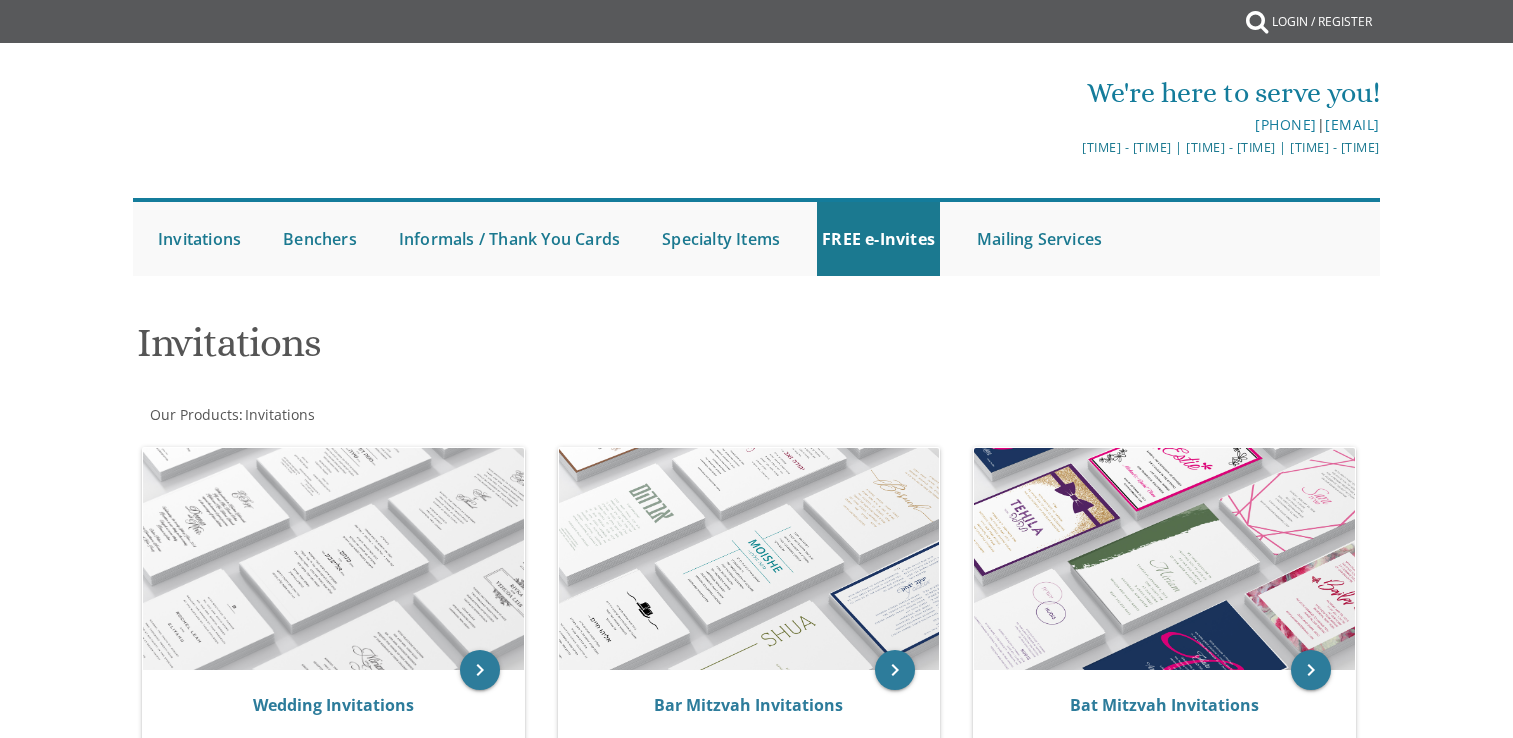scroll, scrollTop: 0, scrollLeft: 0, axis: both 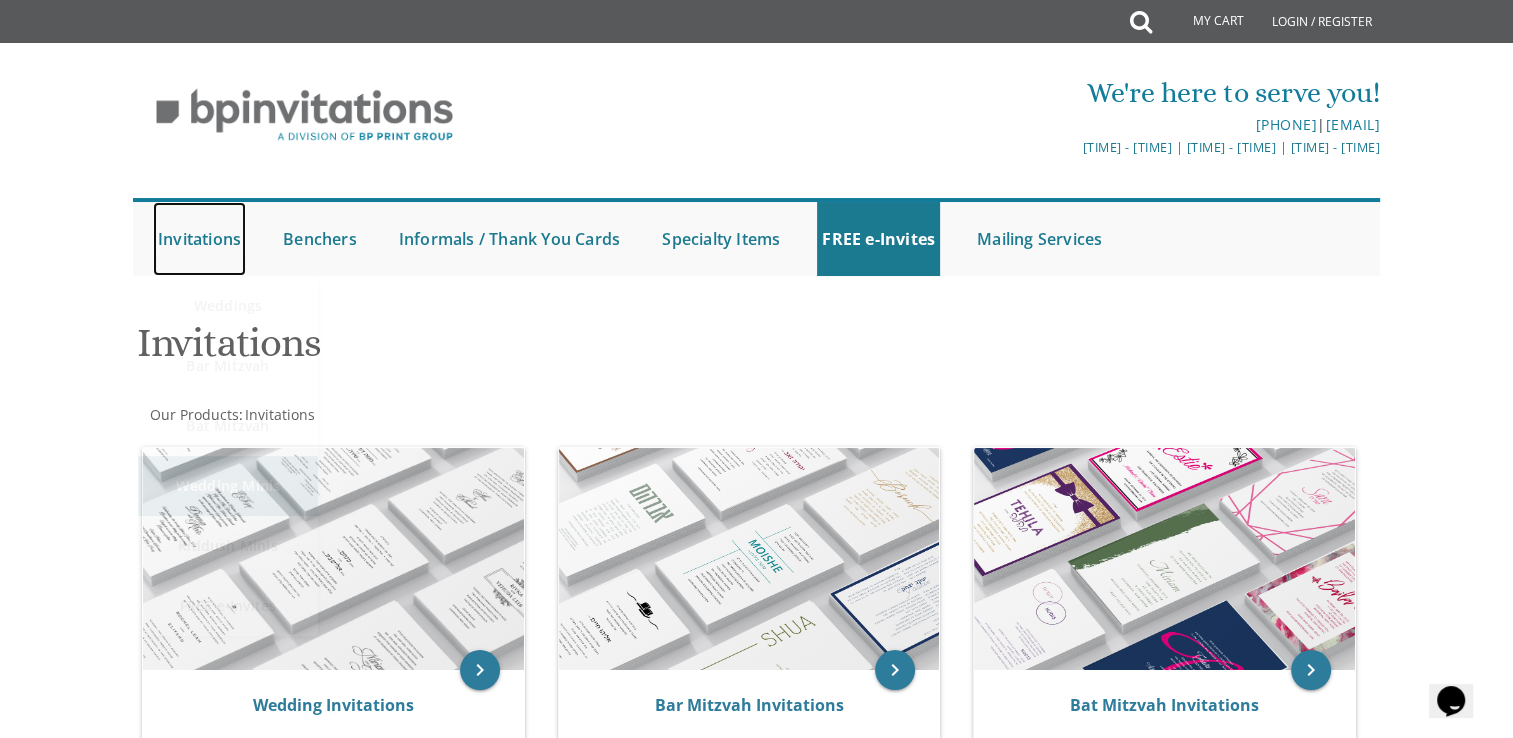 click on "Invitations" at bounding box center (199, 239) 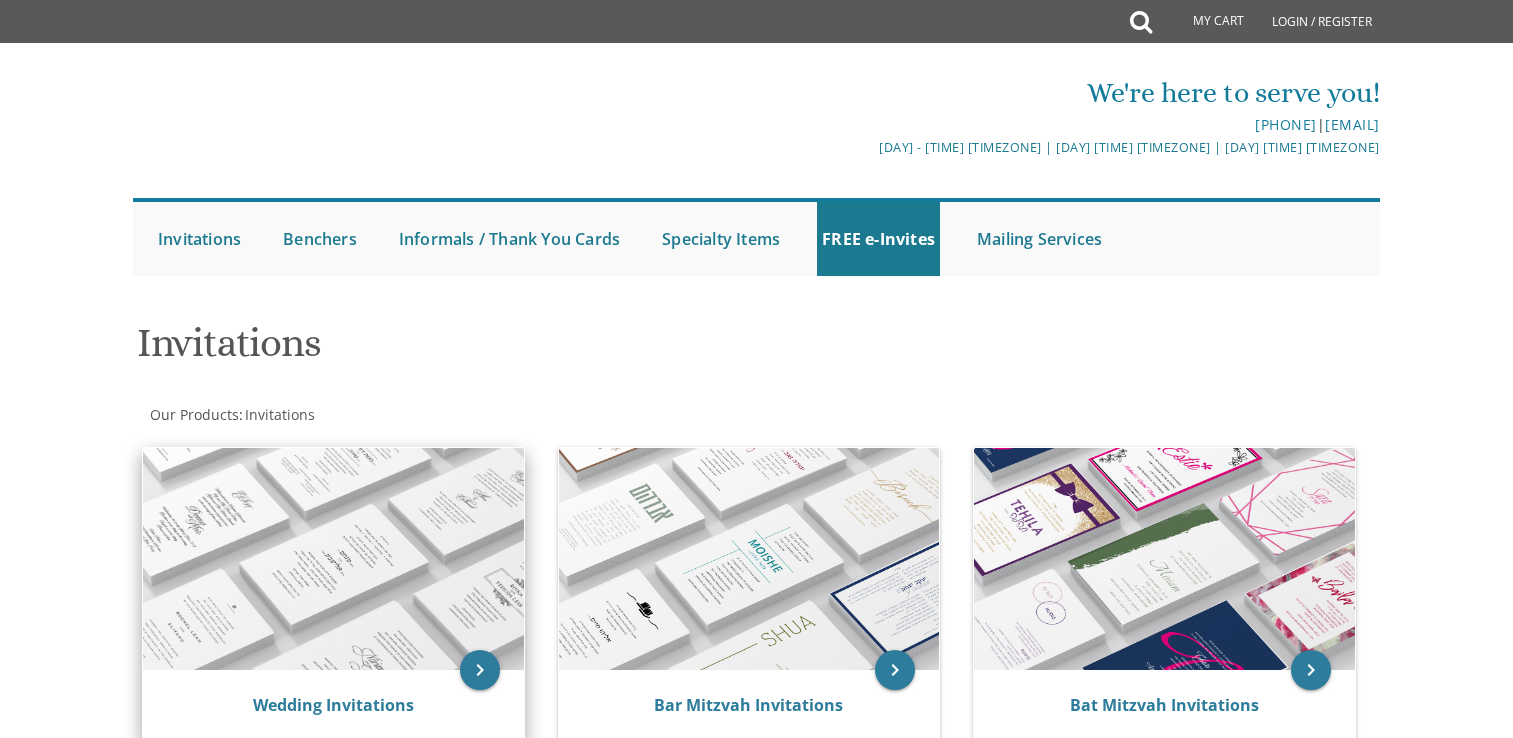 scroll, scrollTop: 0, scrollLeft: 0, axis: both 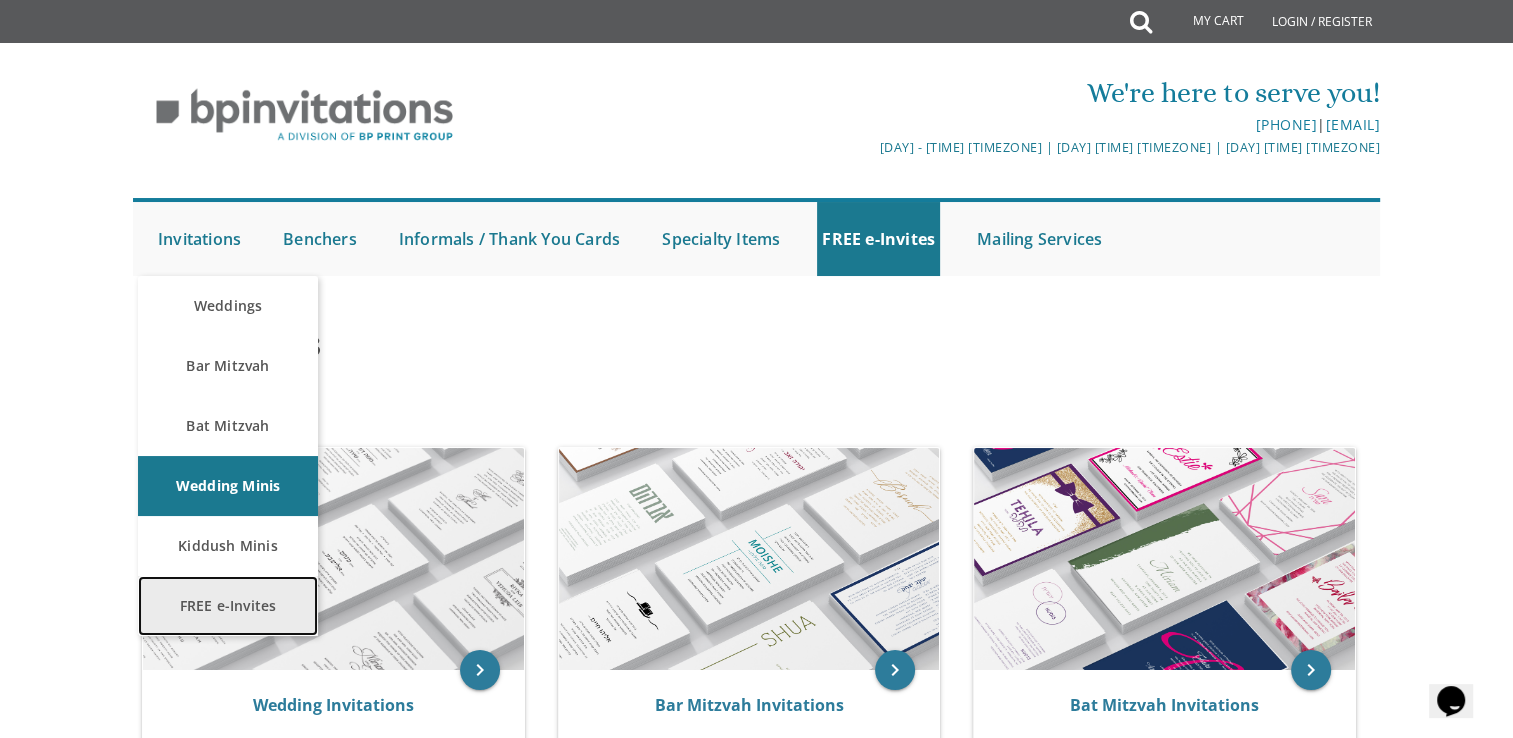 click on "FREE e-Invites" at bounding box center (228, 606) 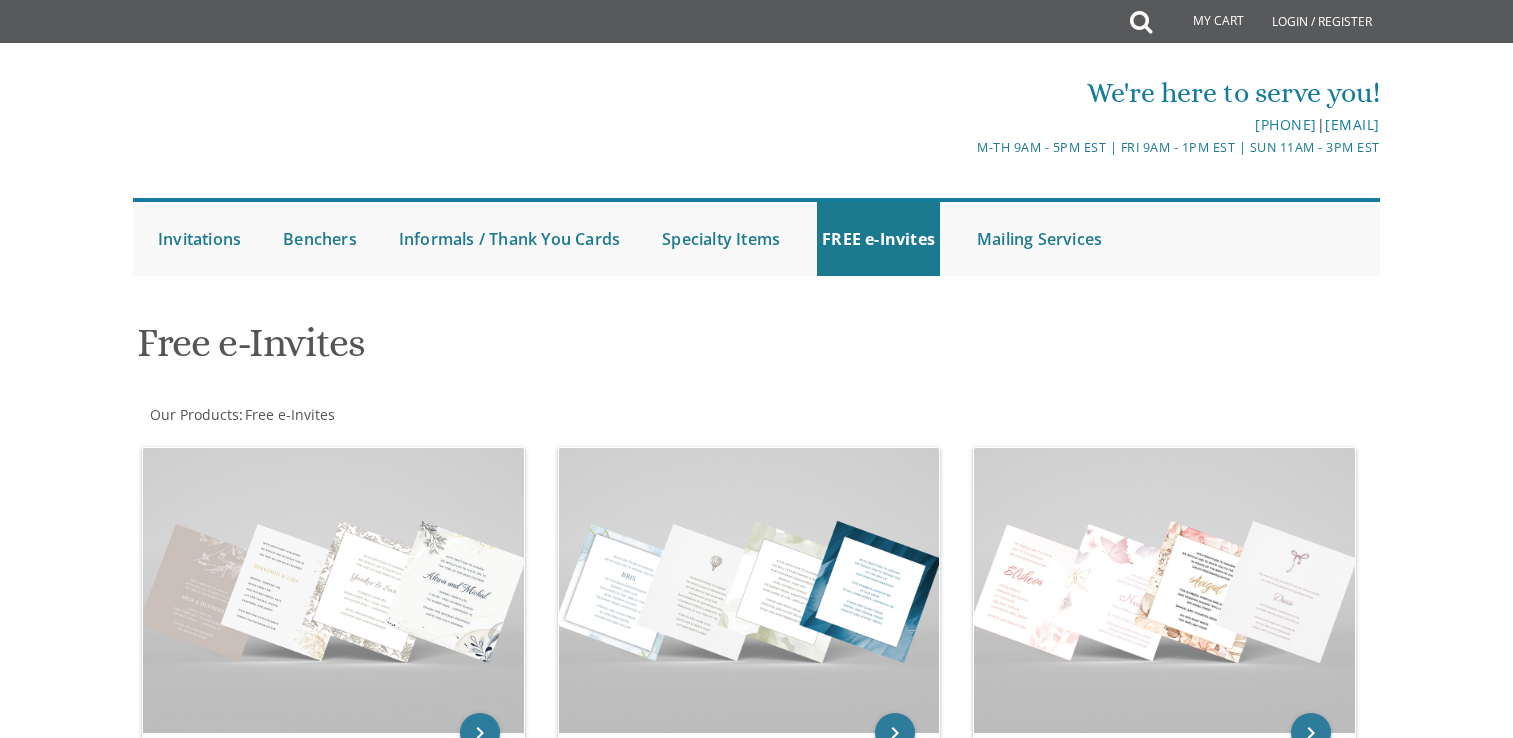 scroll, scrollTop: 0, scrollLeft: 0, axis: both 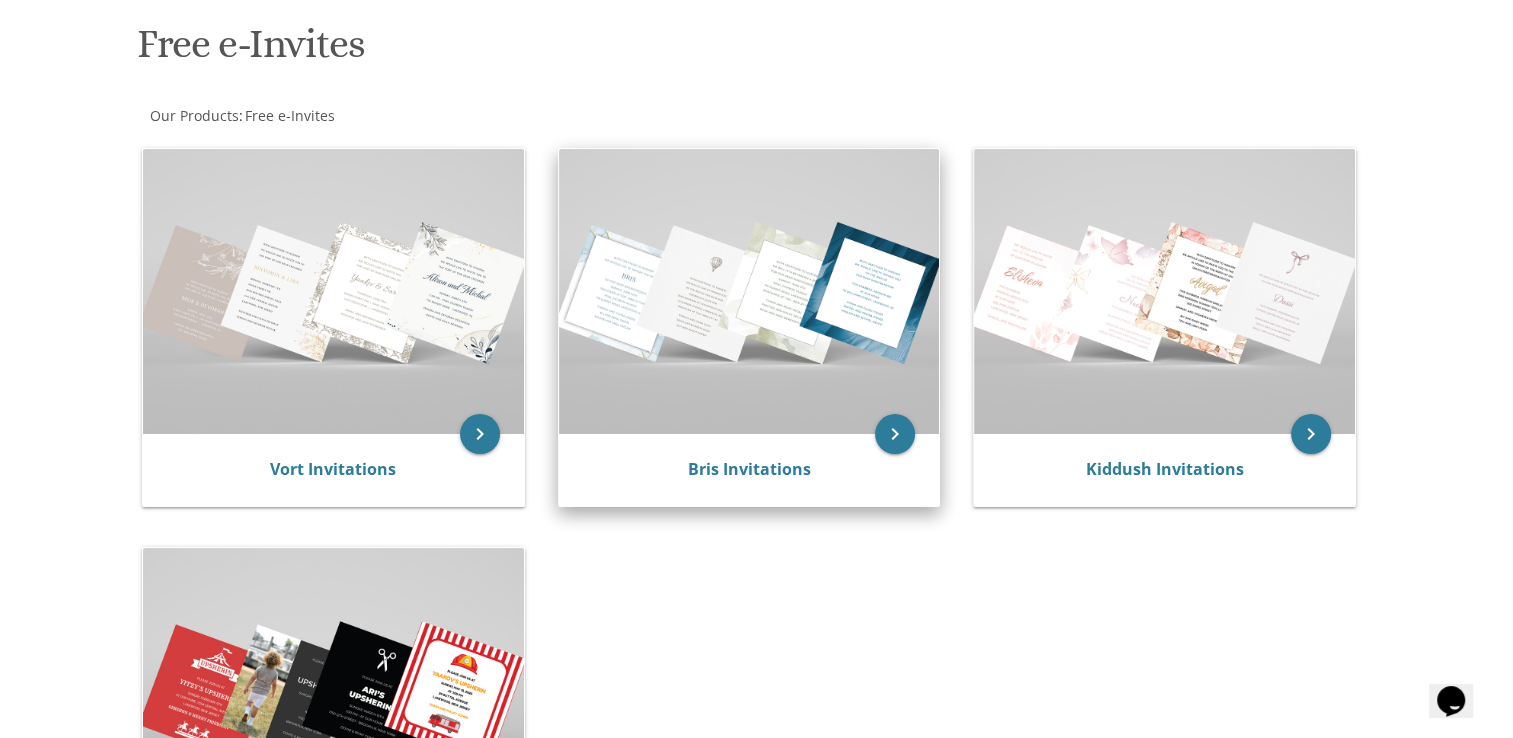click at bounding box center [749, 291] 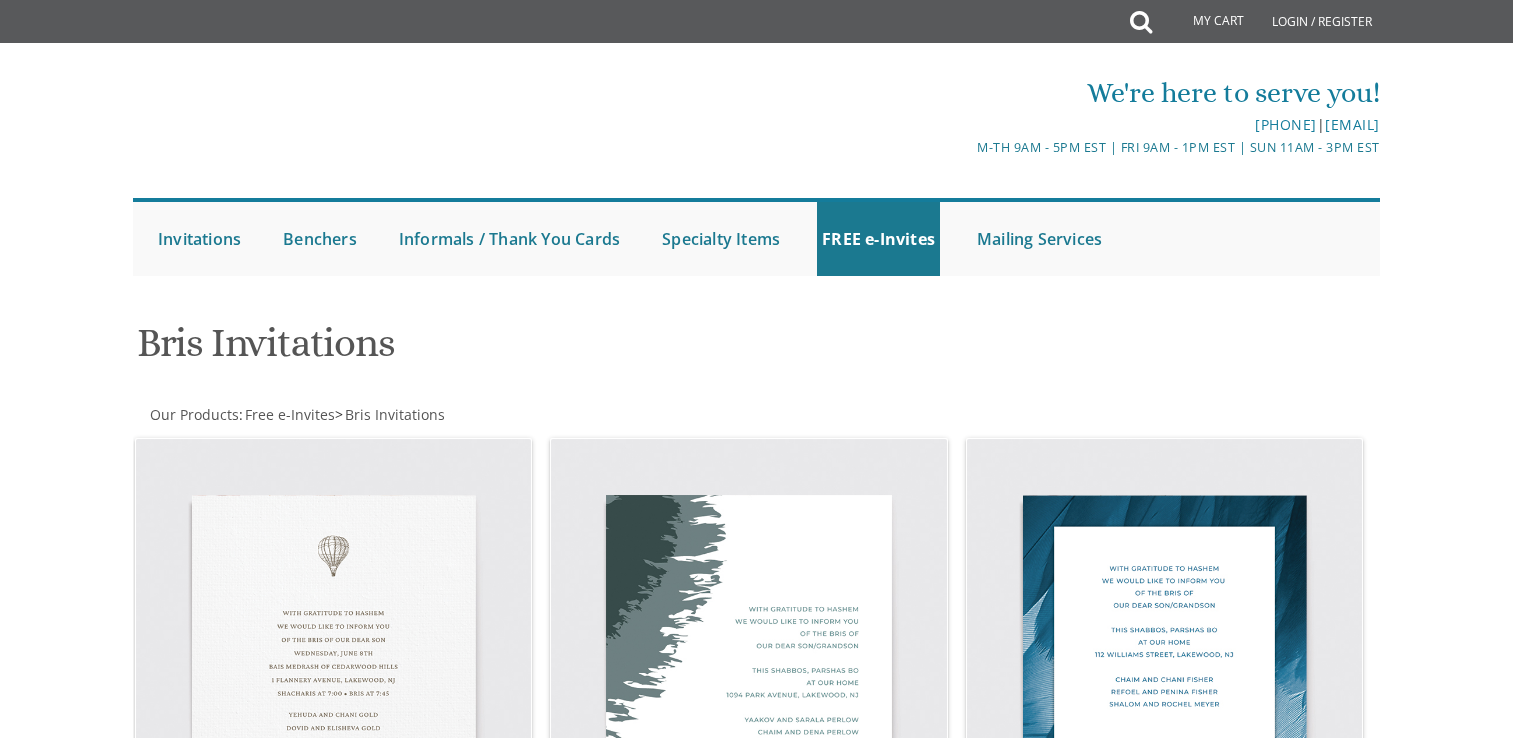 scroll, scrollTop: 0, scrollLeft: 0, axis: both 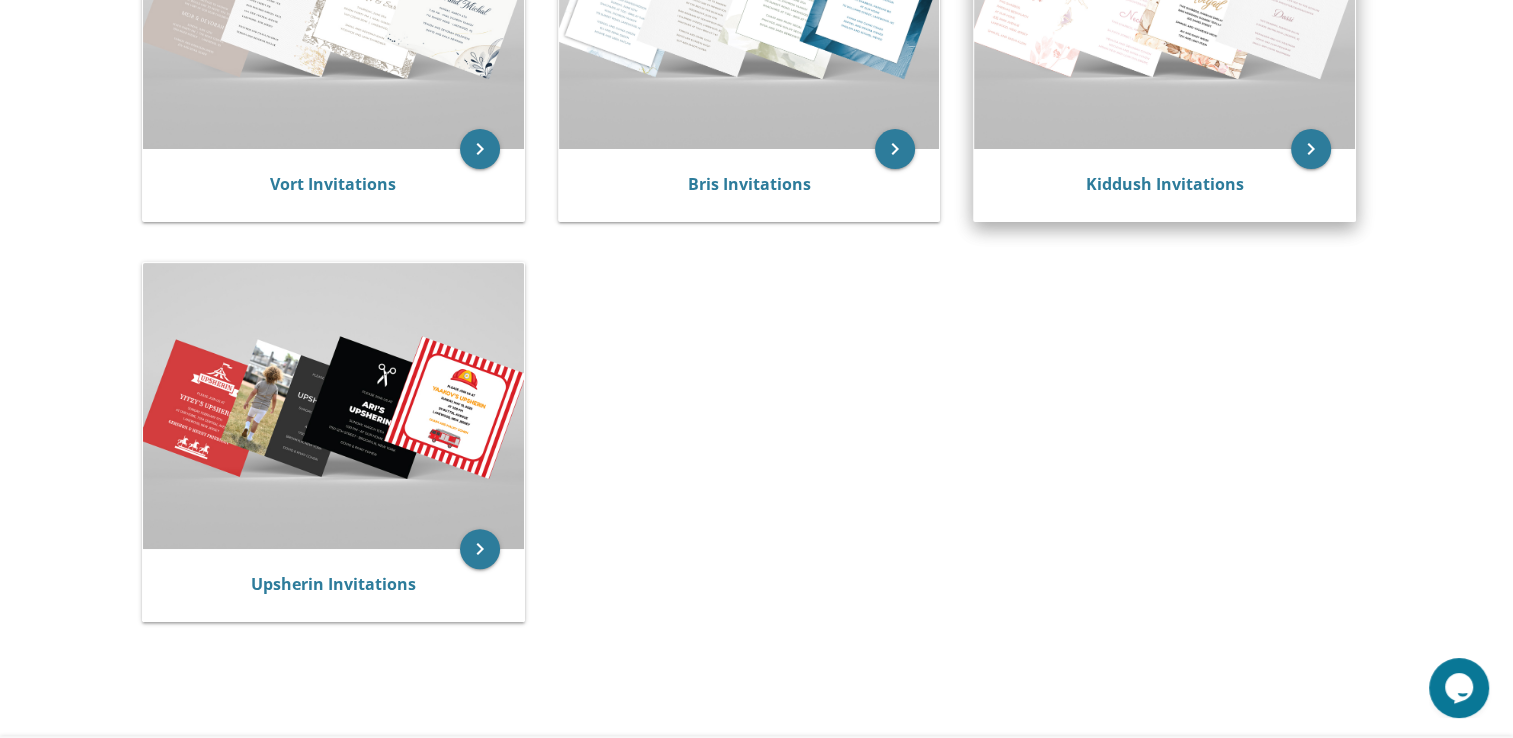 click at bounding box center (1164, 6) 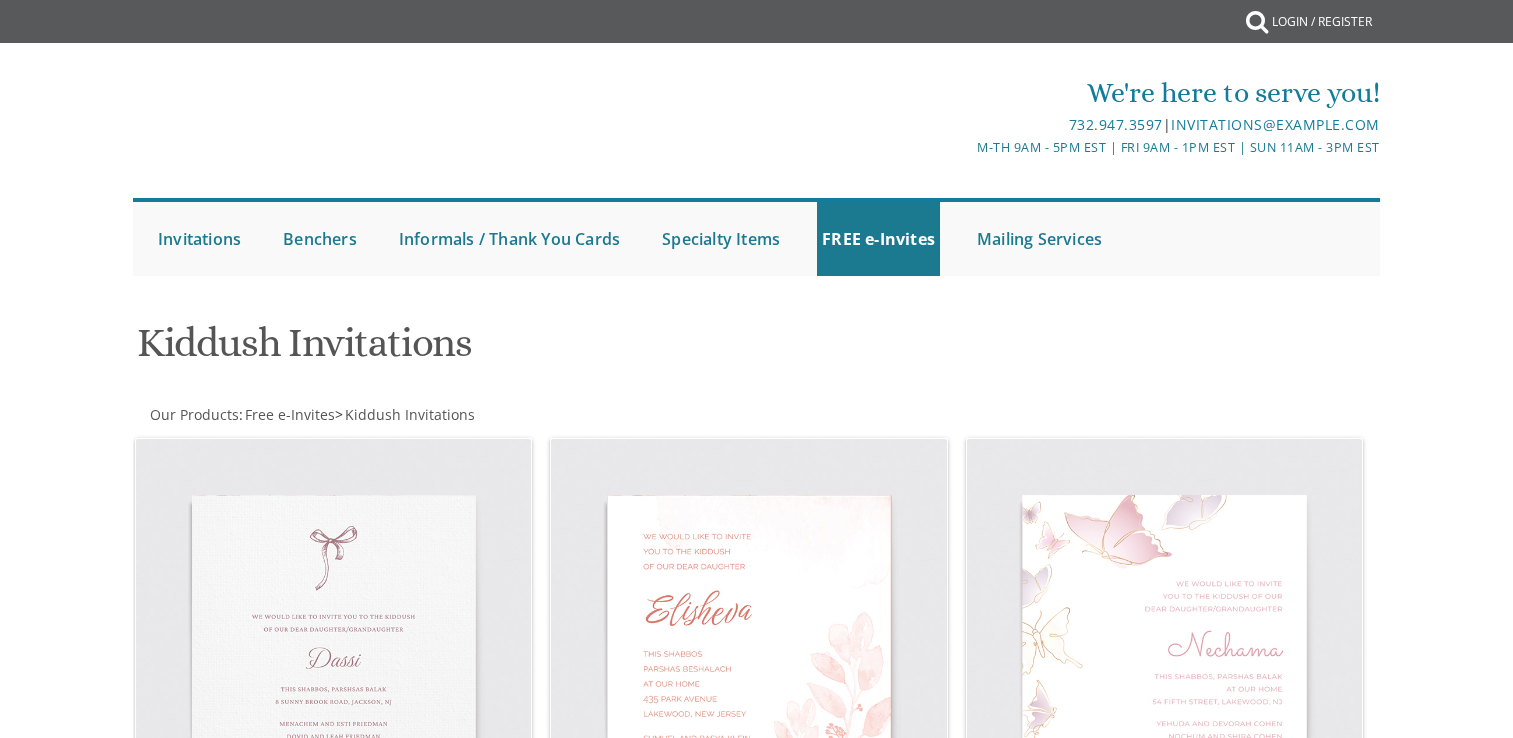scroll, scrollTop: 0, scrollLeft: 0, axis: both 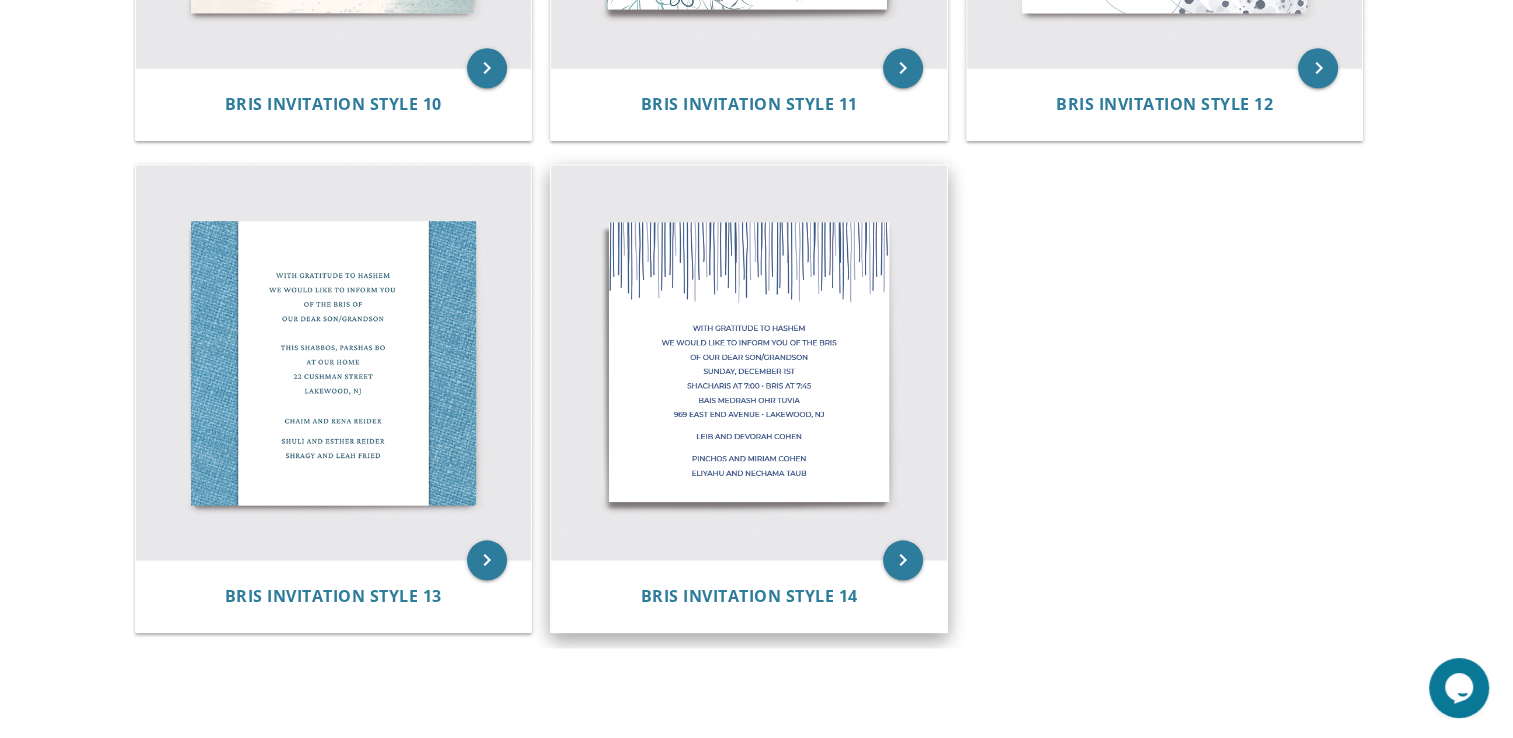click at bounding box center (749, 363) 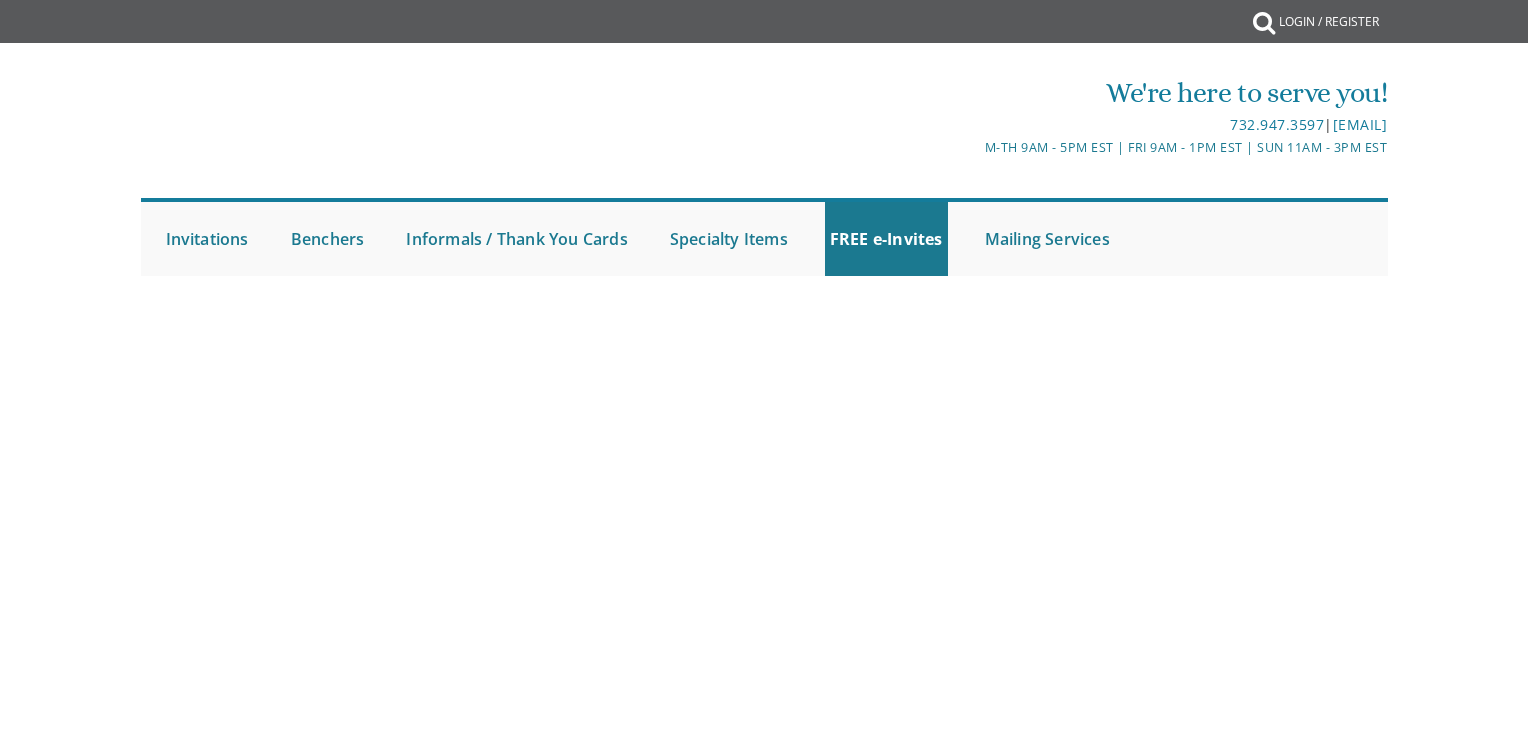 scroll, scrollTop: 0, scrollLeft: 0, axis: both 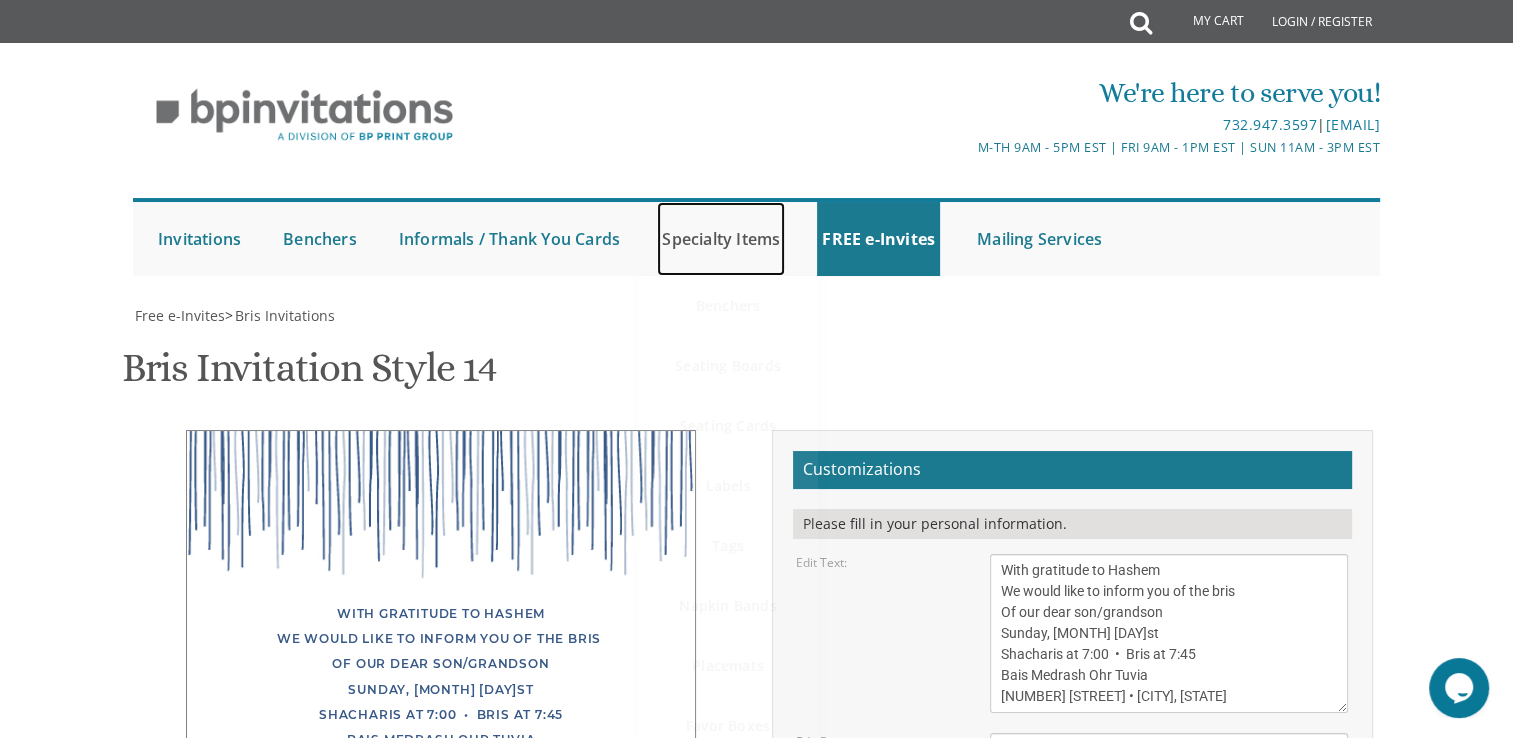 click on "Specialty Items" at bounding box center (721, 239) 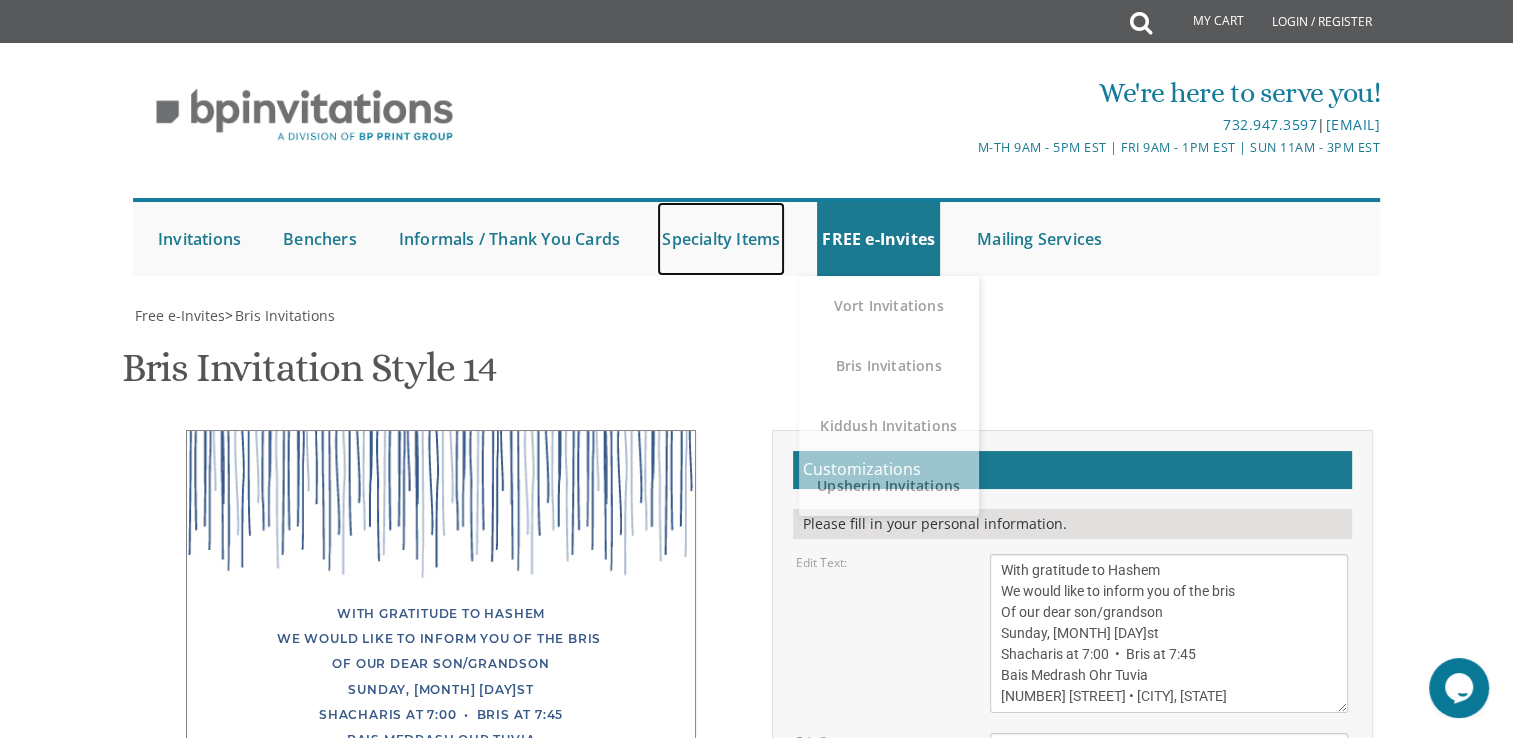 scroll, scrollTop: 296, scrollLeft: 0, axis: vertical 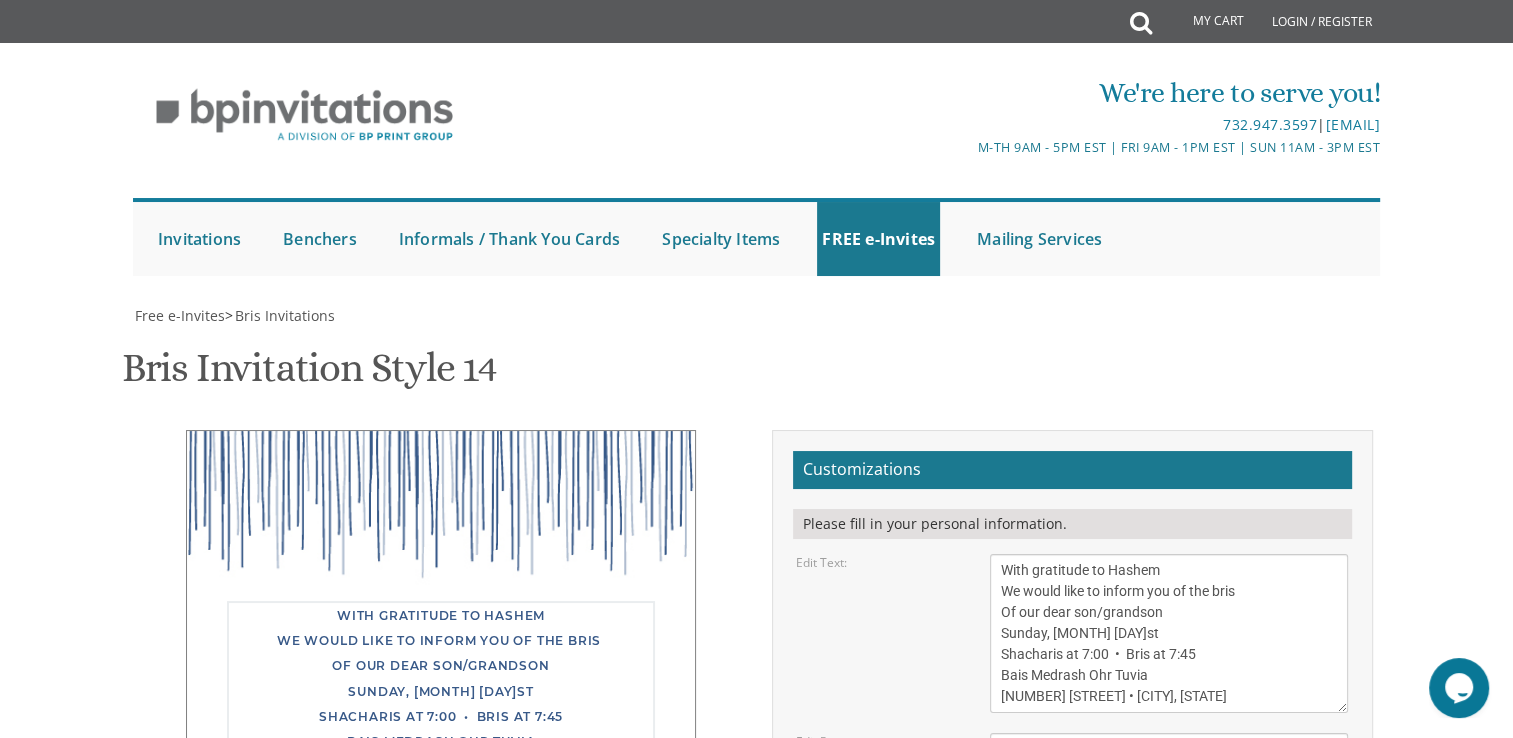 click on "With gratitude to Hashem
We would like to inform you of the bris
Of our dear son/grandson
Sunday, [MONTH] [DAY]st
Shacharis at 7:00  •  Bris at 7:45
Bais Medrash Ohr Tuvia
[NUMBER] [STREET] • [CITY], [STATE]" at bounding box center [1169, 633] 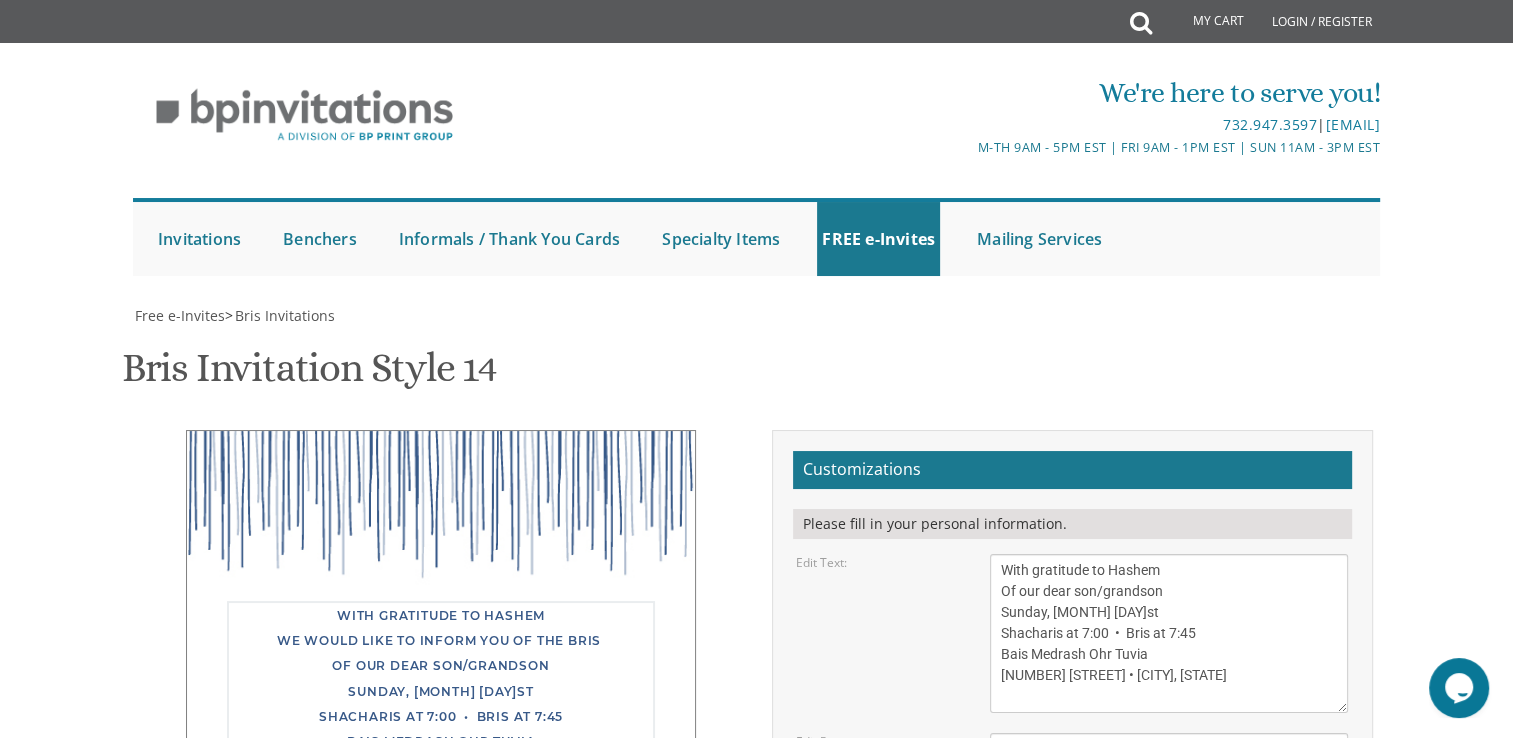 click on "With gratitude to Hashem
We would like to inform you of the bris
Of our dear son/grandson
Sunday, December 1st
Shacharis at 7:00  •  Bris at 7:45
Bais Medrash Ohr Tuvia
969 East End Avenue • Lakewood, NJ" at bounding box center (1169, 633) 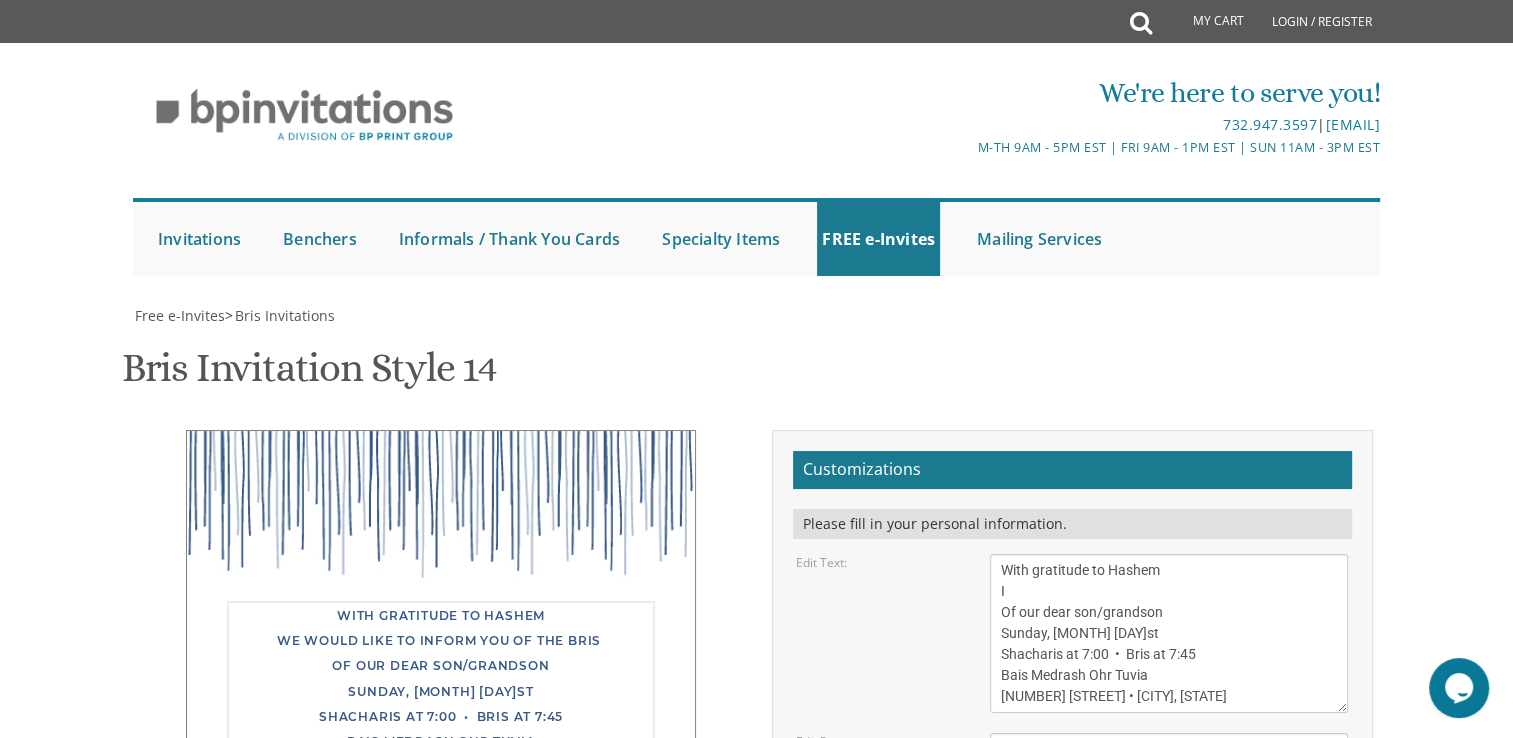 type on "With gratitude to Hashem
I
Of our dear son/grandson
Sunday, December 1st
Shacharis at 7:00  •  Bris at 7:45
Bais Medrash Ohr Tuvia
969 East End Avenue • Lakewood, NJ" 